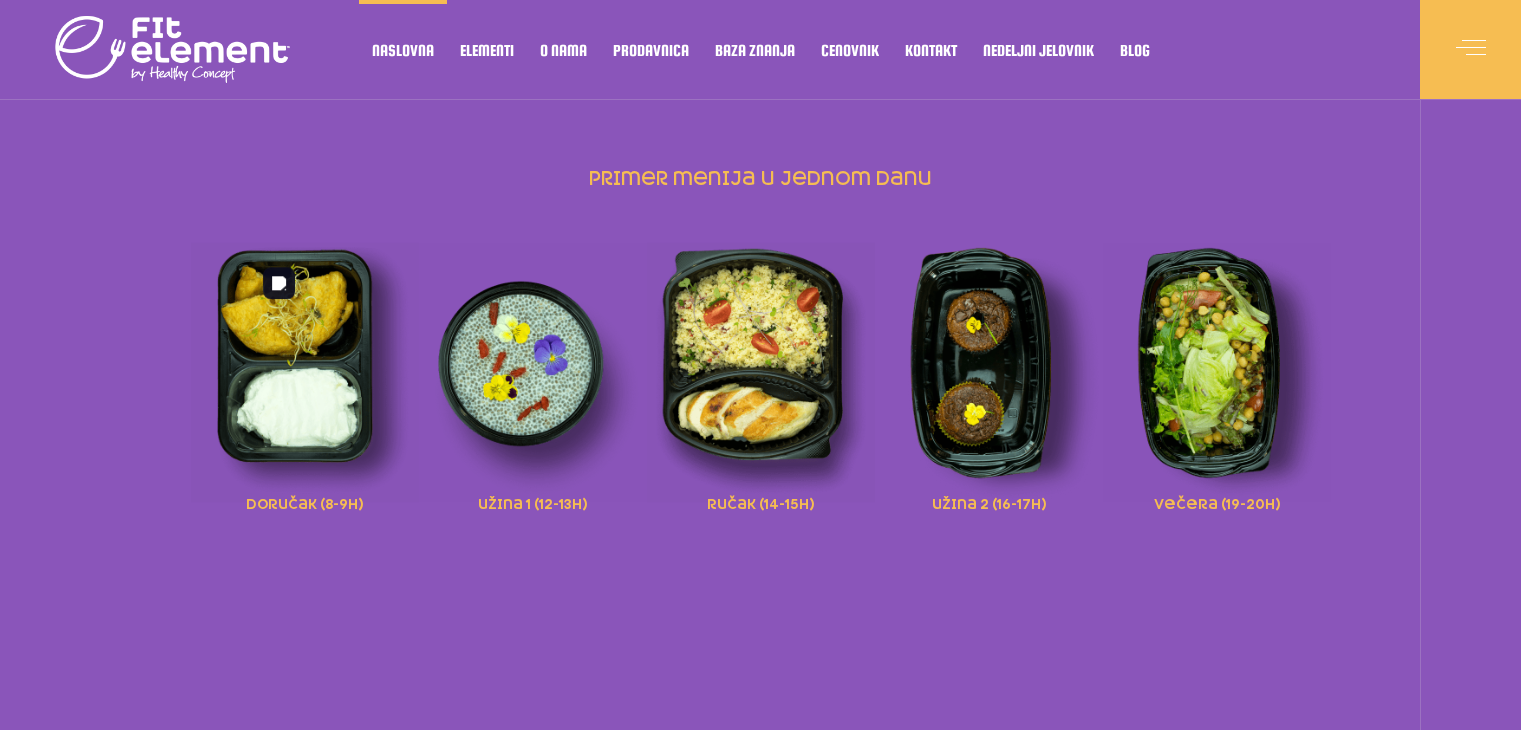 scroll, scrollTop: 0, scrollLeft: 0, axis: both 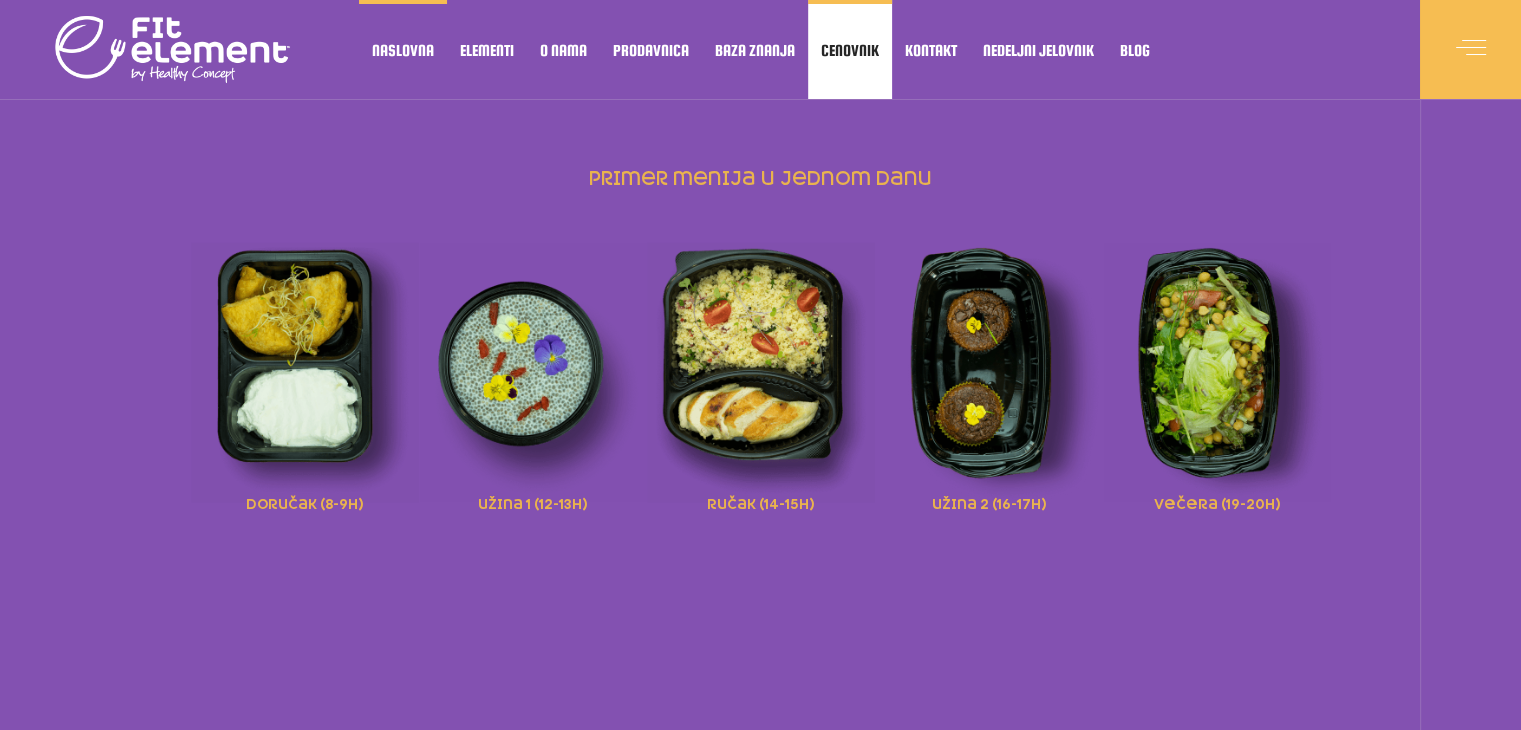 click on "Cenovnik" at bounding box center [850, 50] 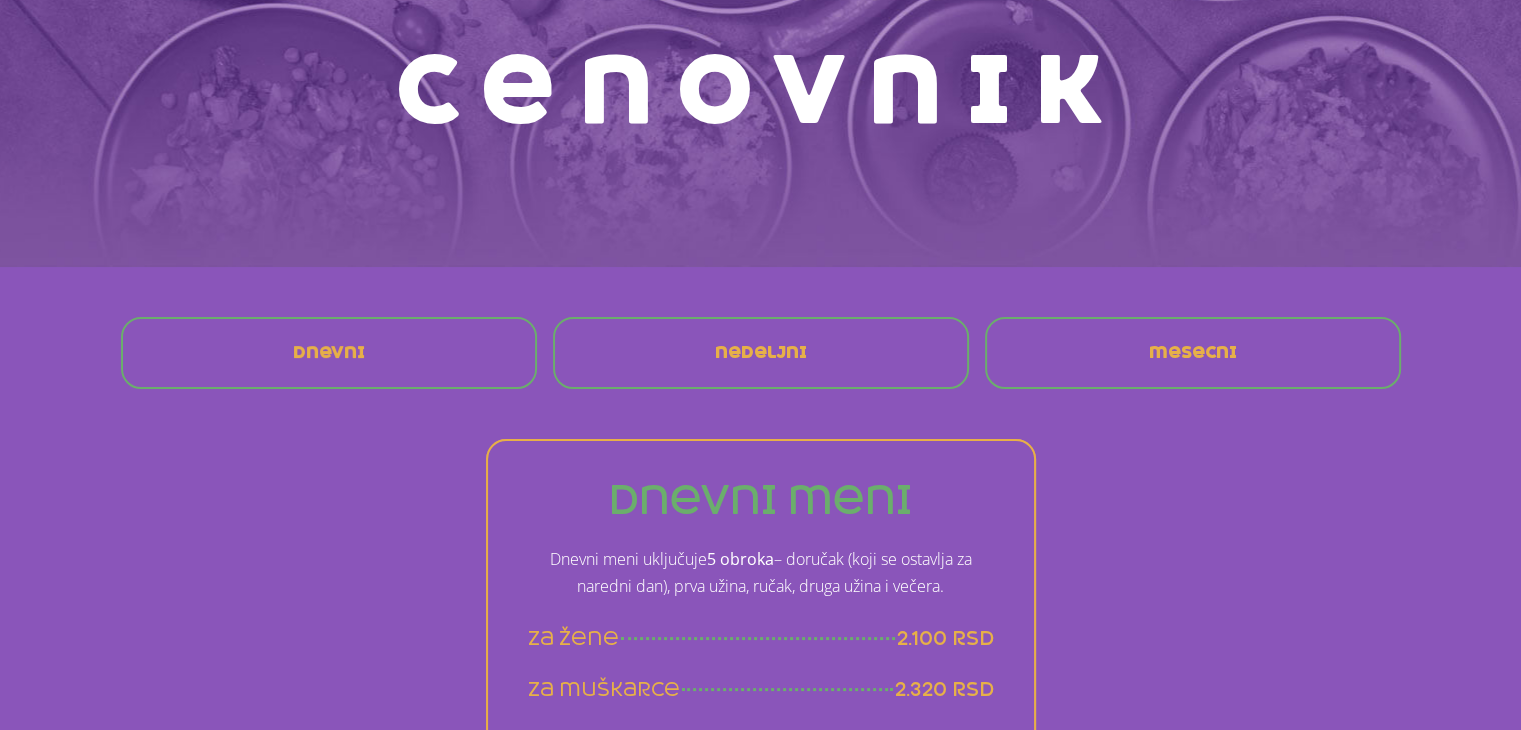 scroll, scrollTop: 300, scrollLeft: 0, axis: vertical 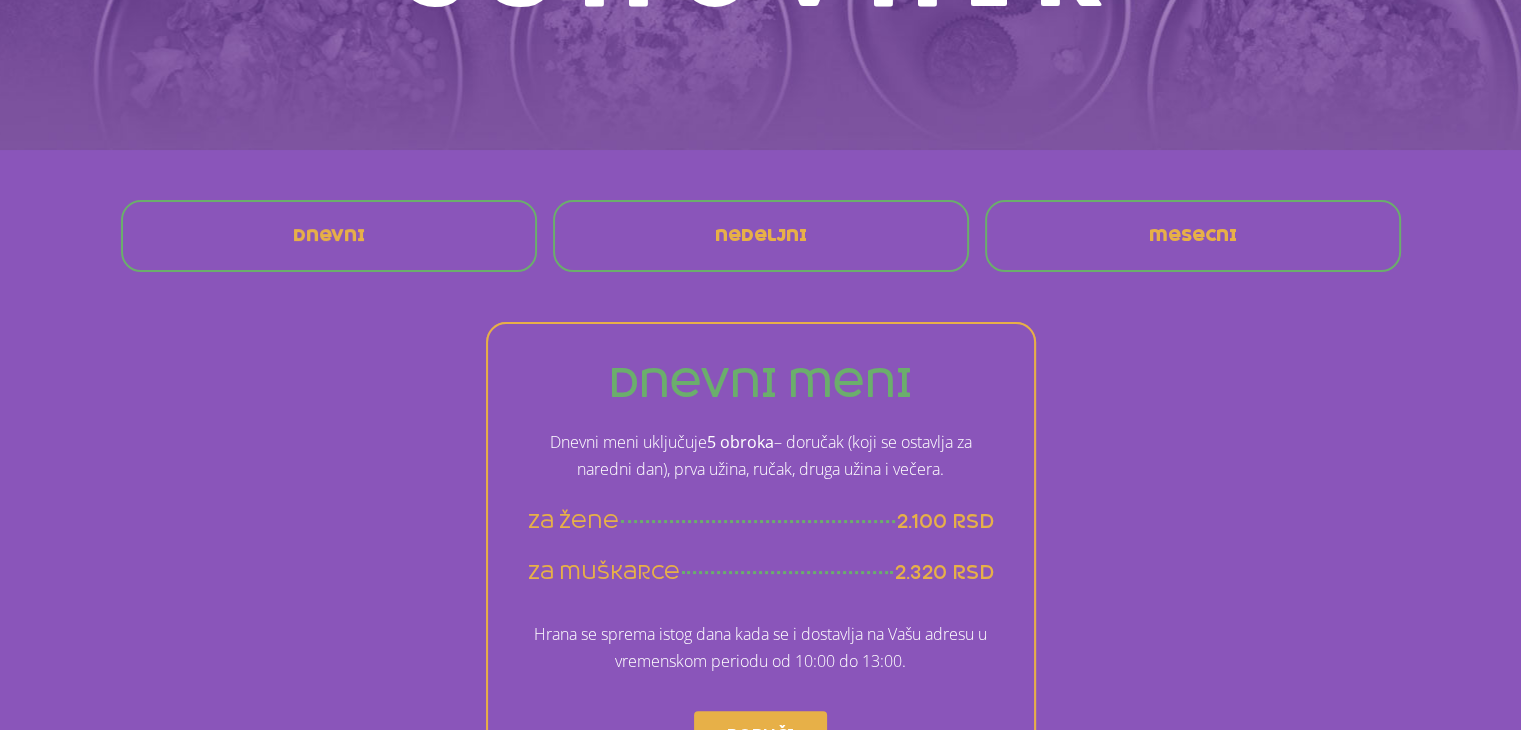 click on "nedeljni" at bounding box center [761, 236] 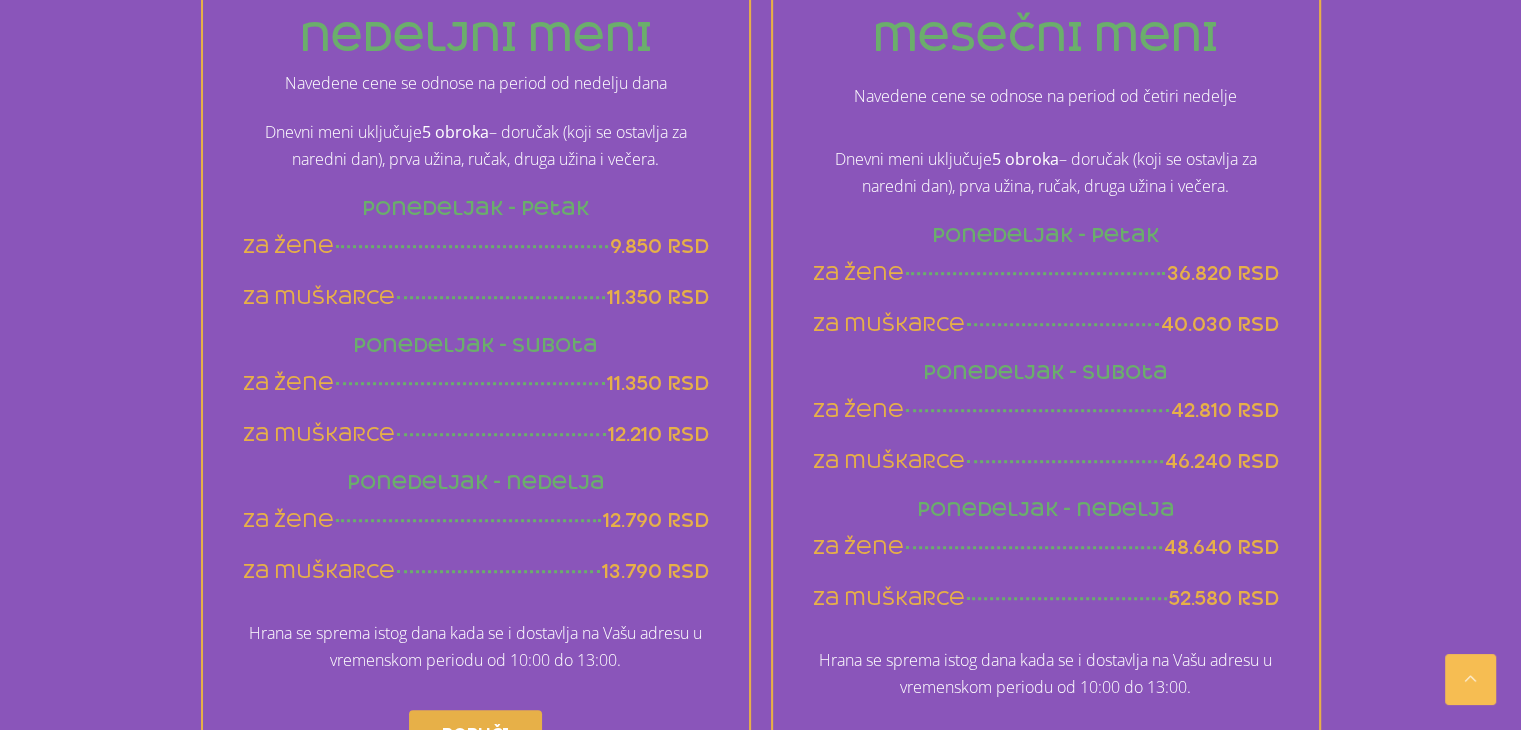 scroll, scrollTop: 1683, scrollLeft: 0, axis: vertical 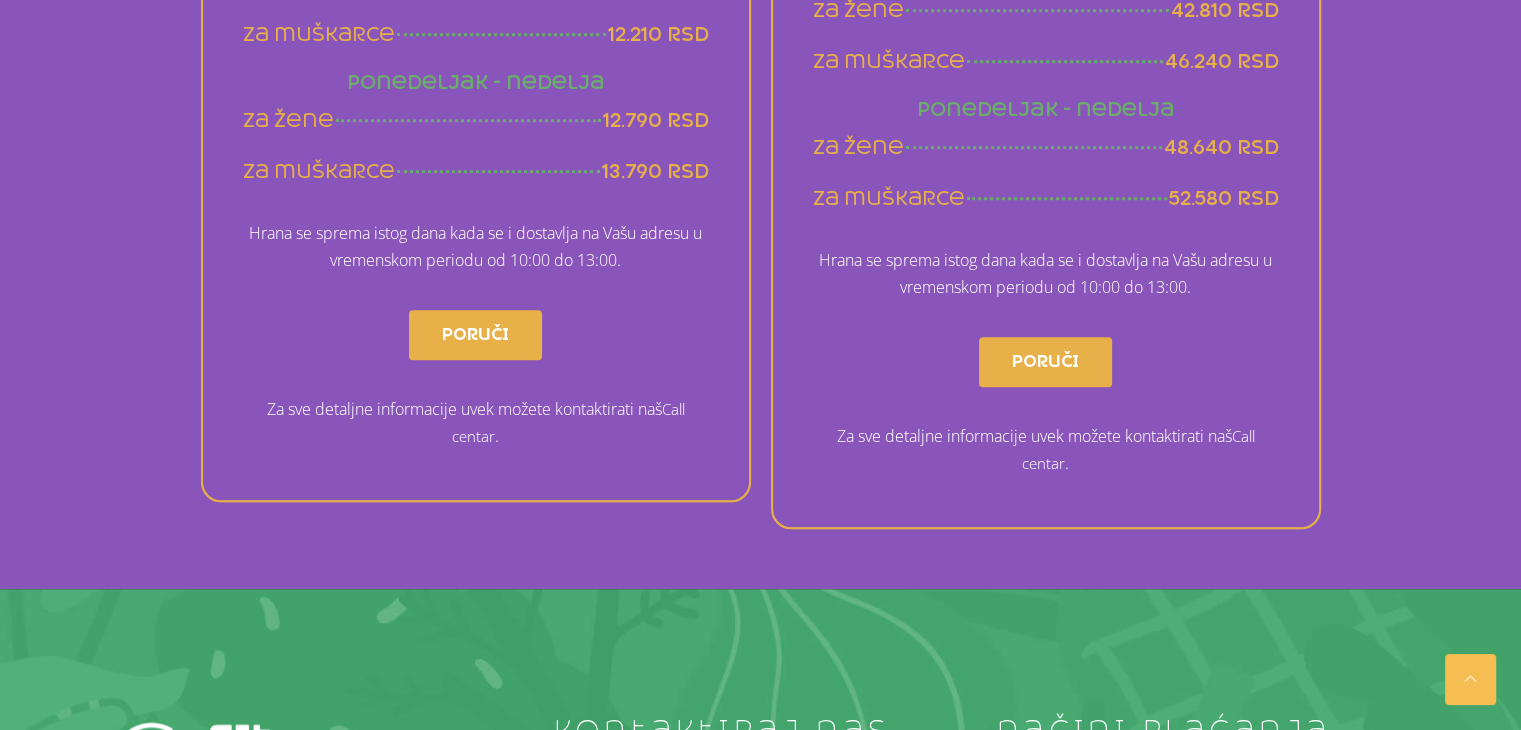 click on "Poruči" at bounding box center [475, 335] 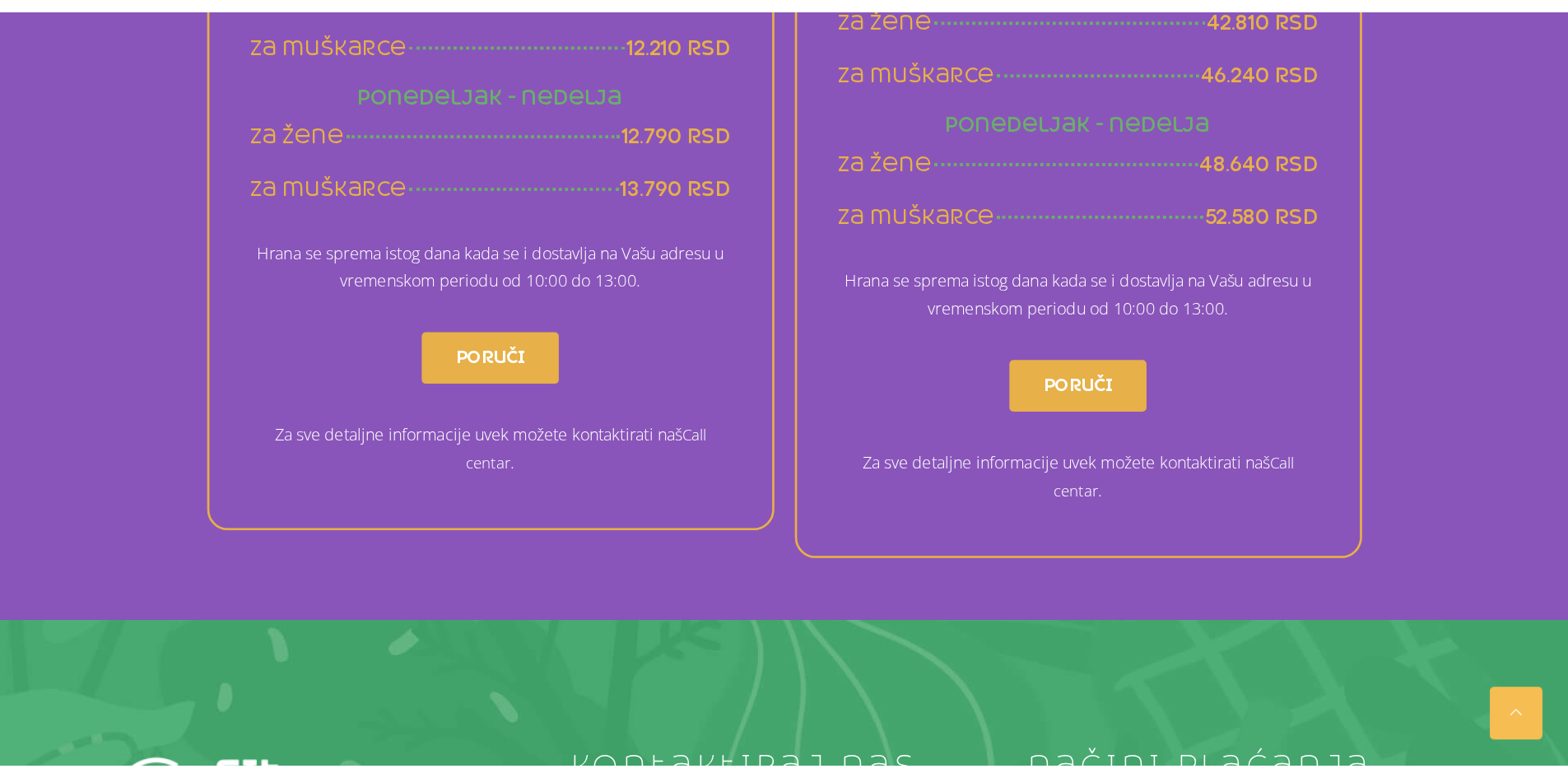scroll, scrollTop: 1390, scrollLeft: 0, axis: vertical 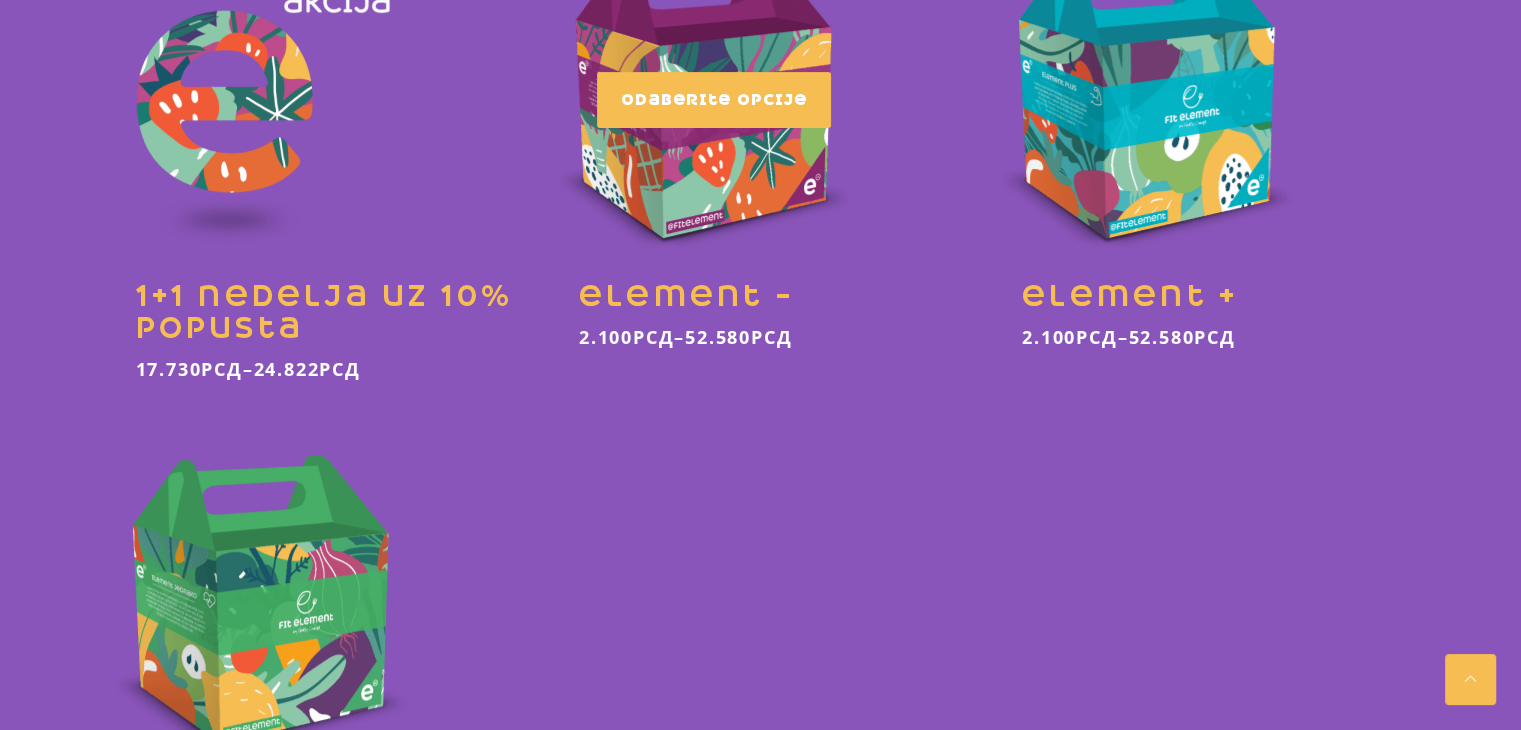 click at bounding box center [760, 151] 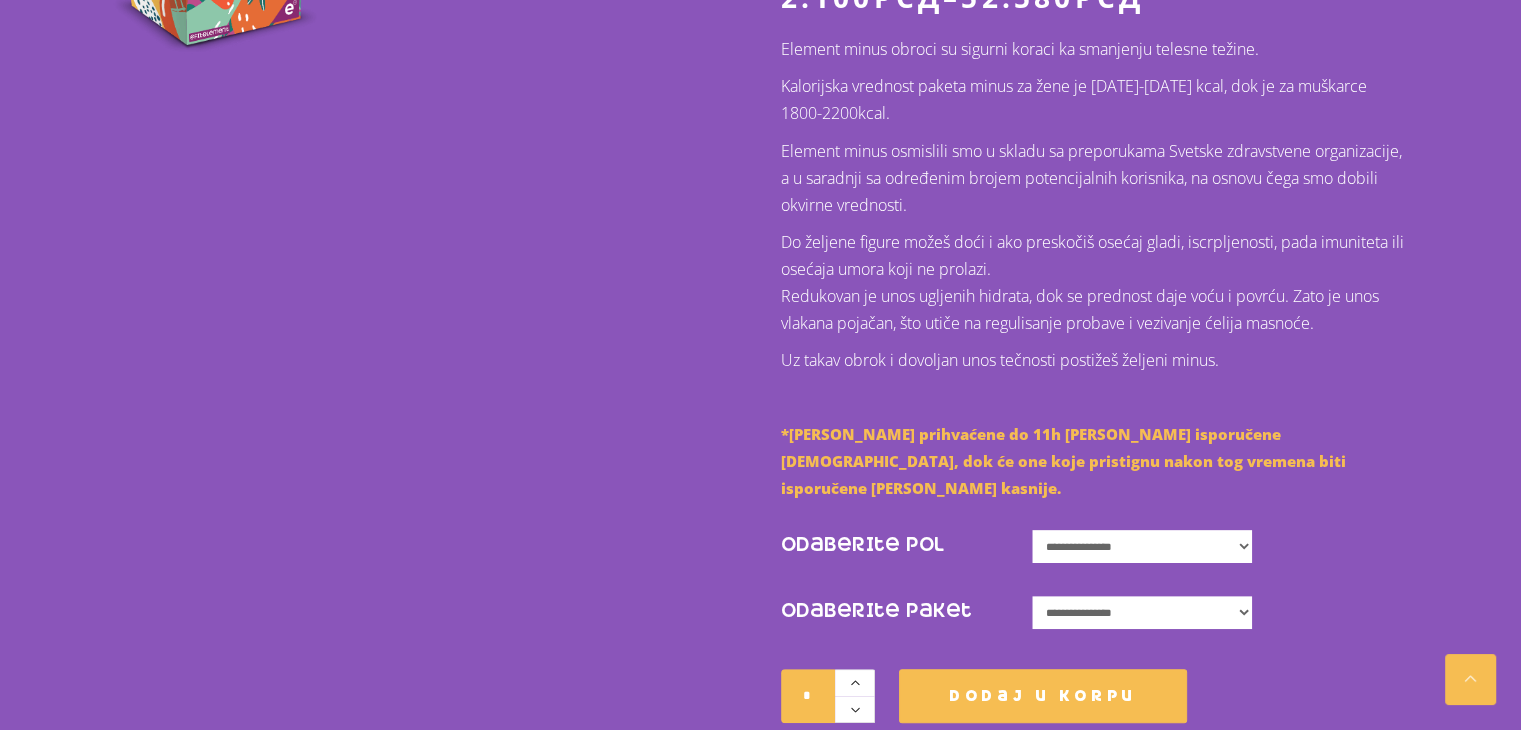 scroll, scrollTop: 800, scrollLeft: 0, axis: vertical 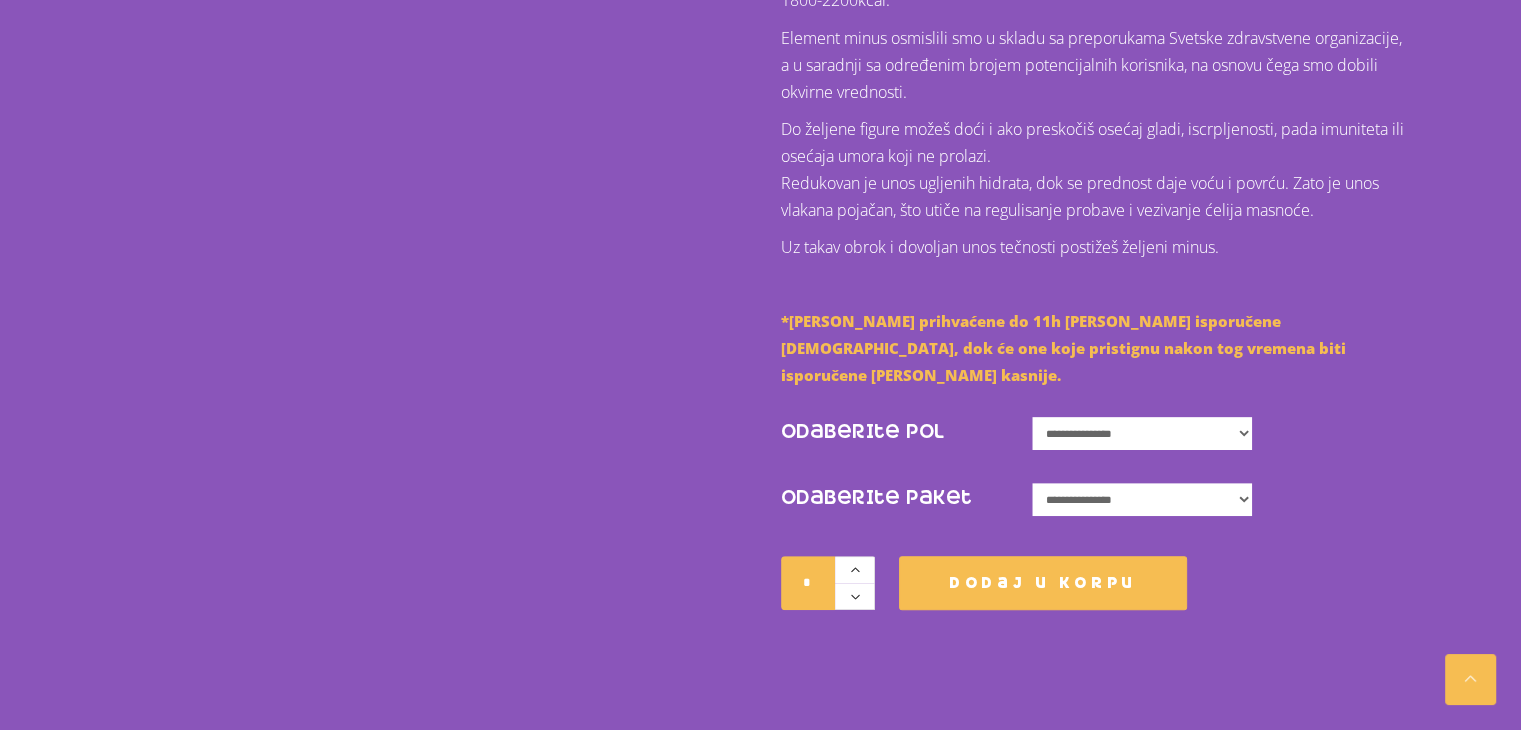 click on "**********" 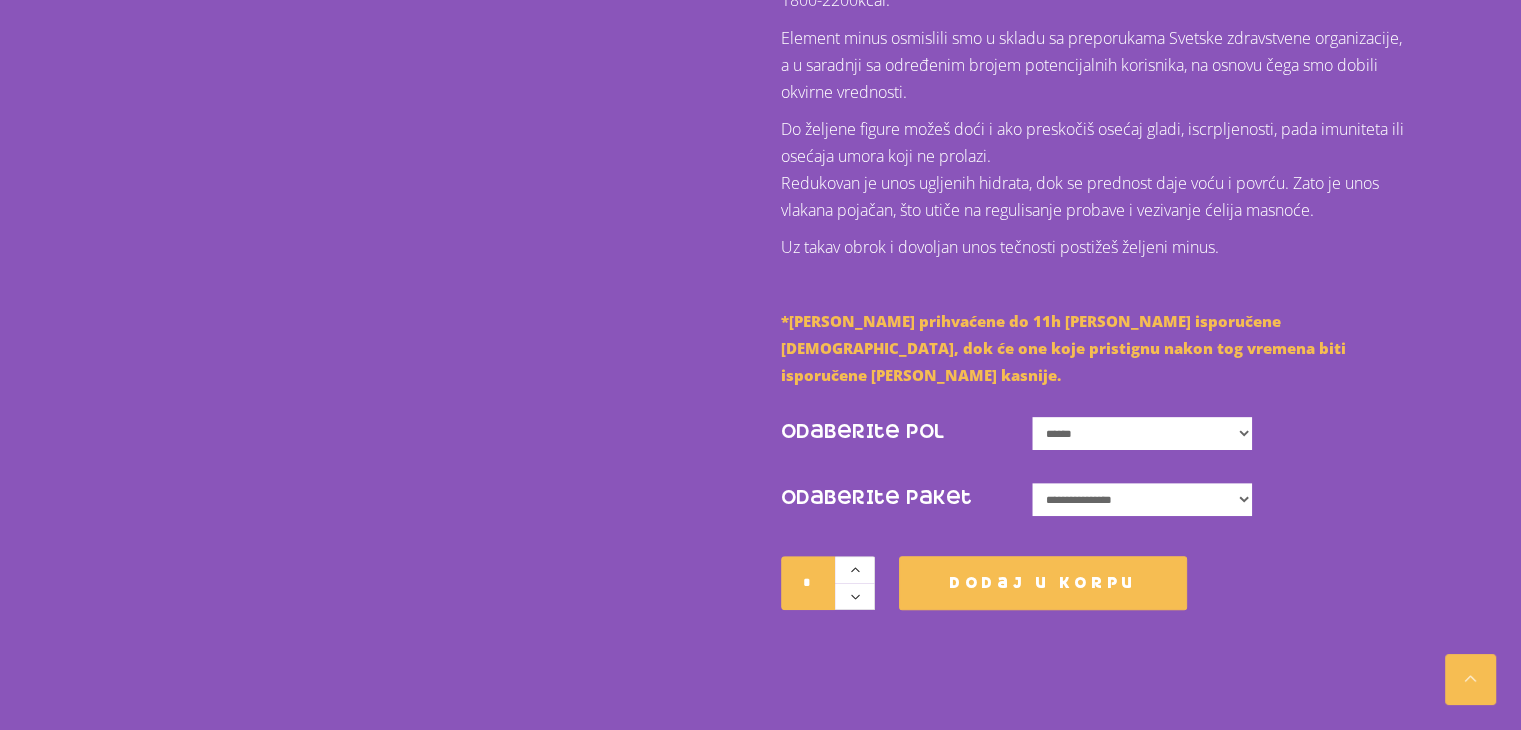 click on "**********" 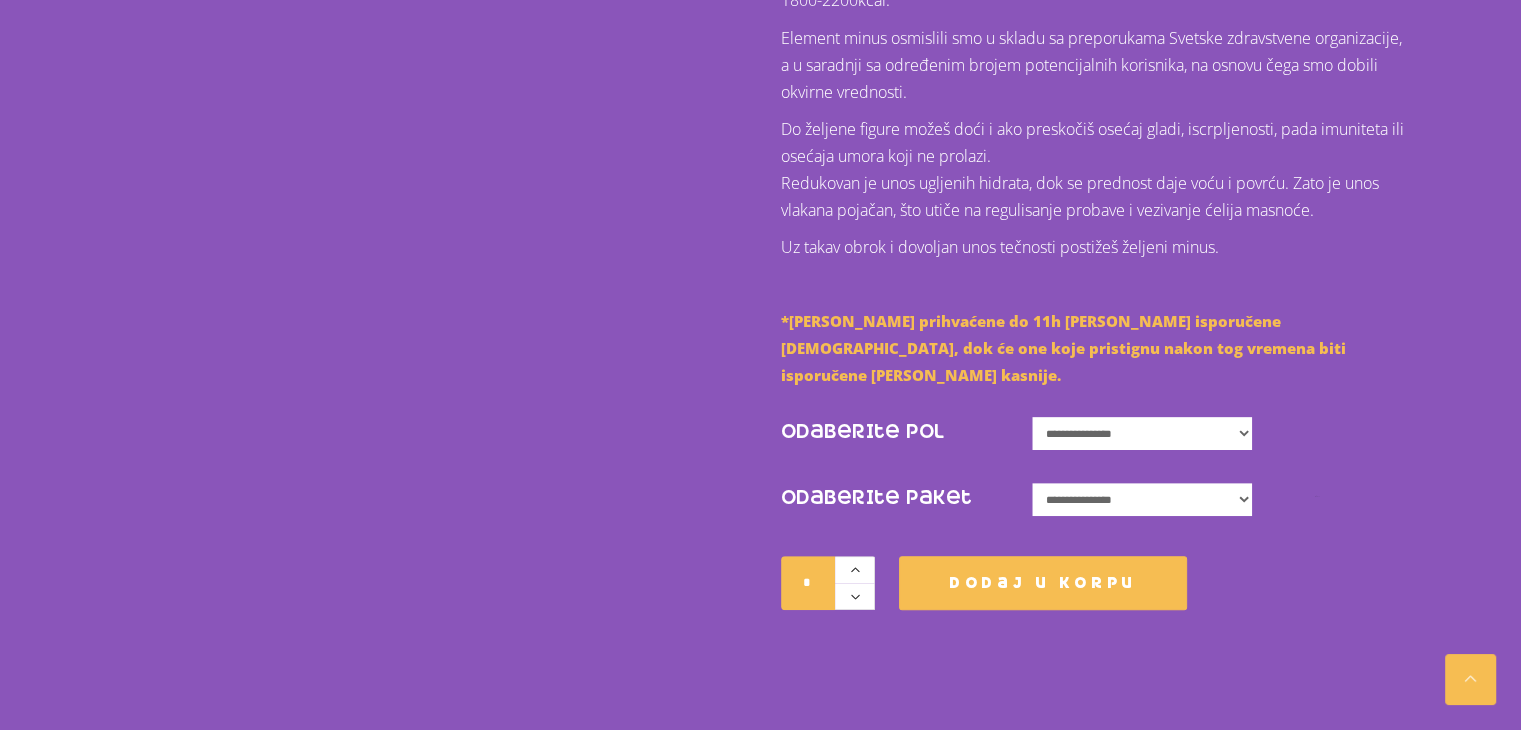 click on "**********" 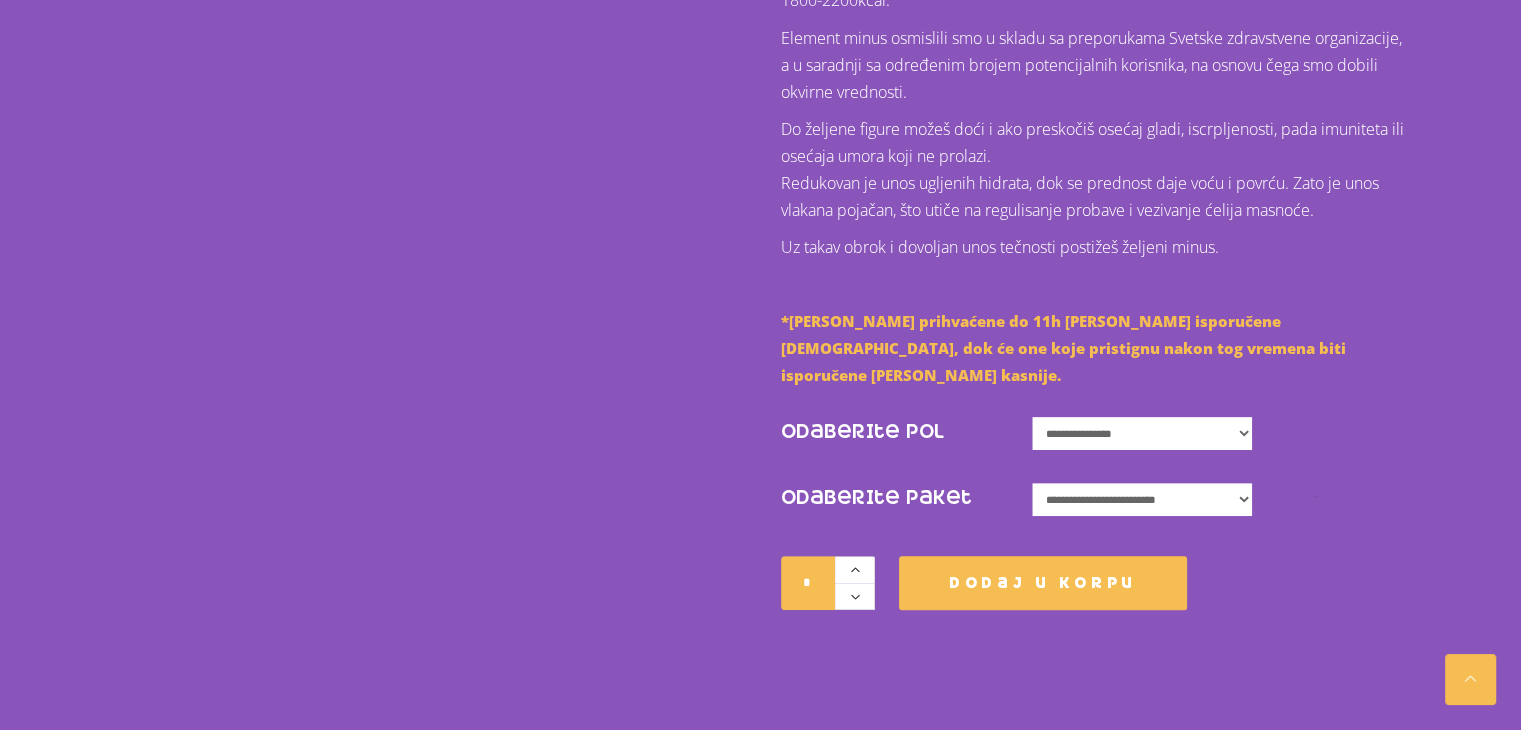 click on "**********" 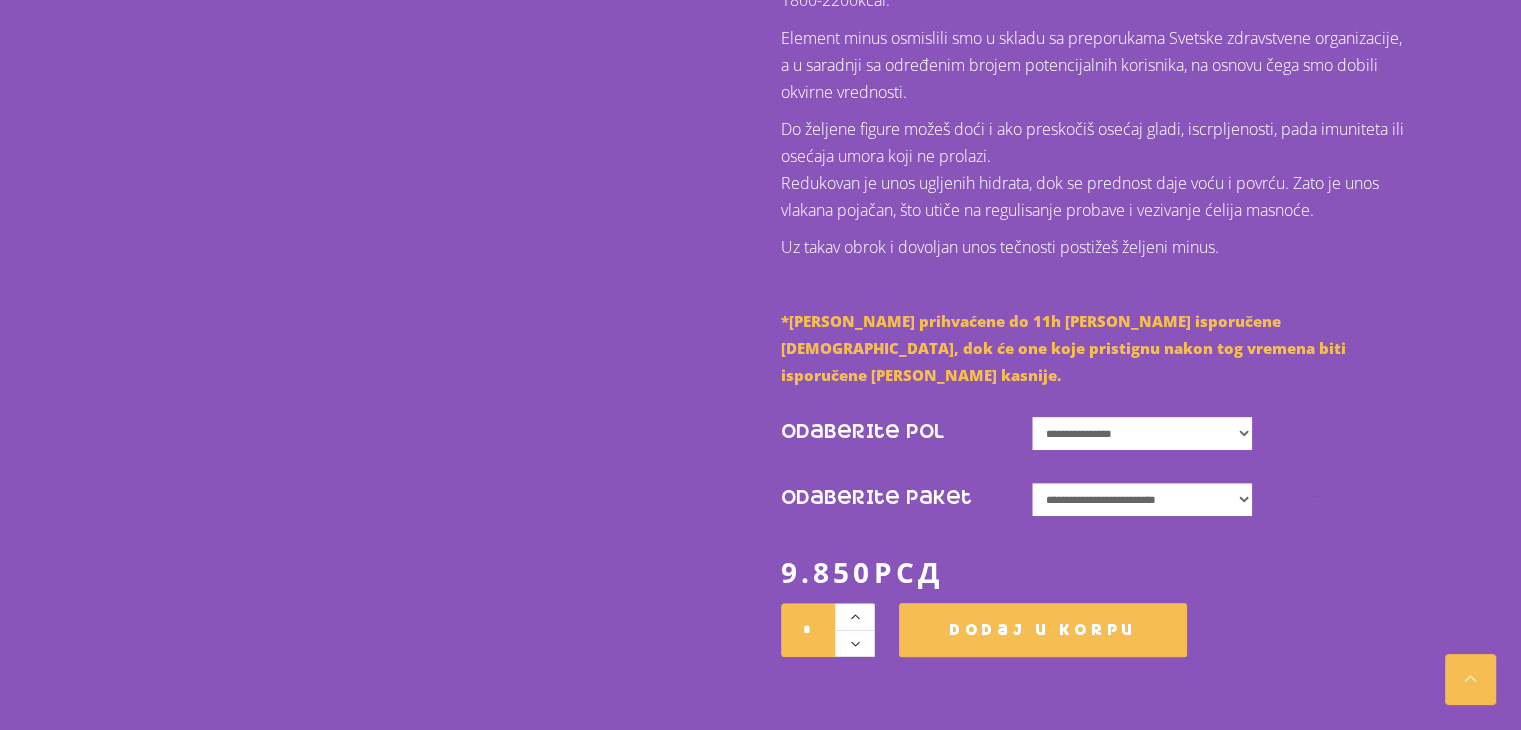 click on "**********" 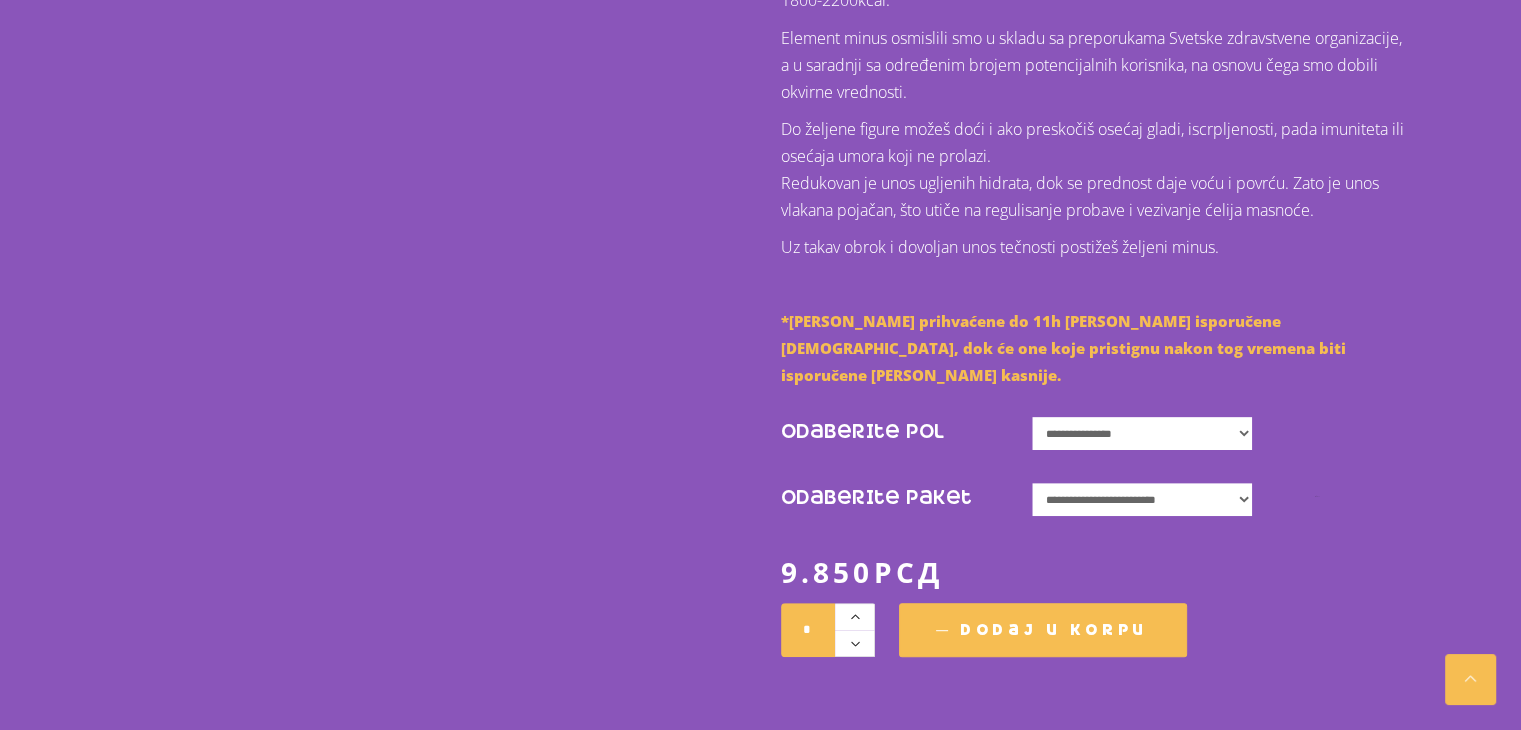 click on "Dodaj u korpu" 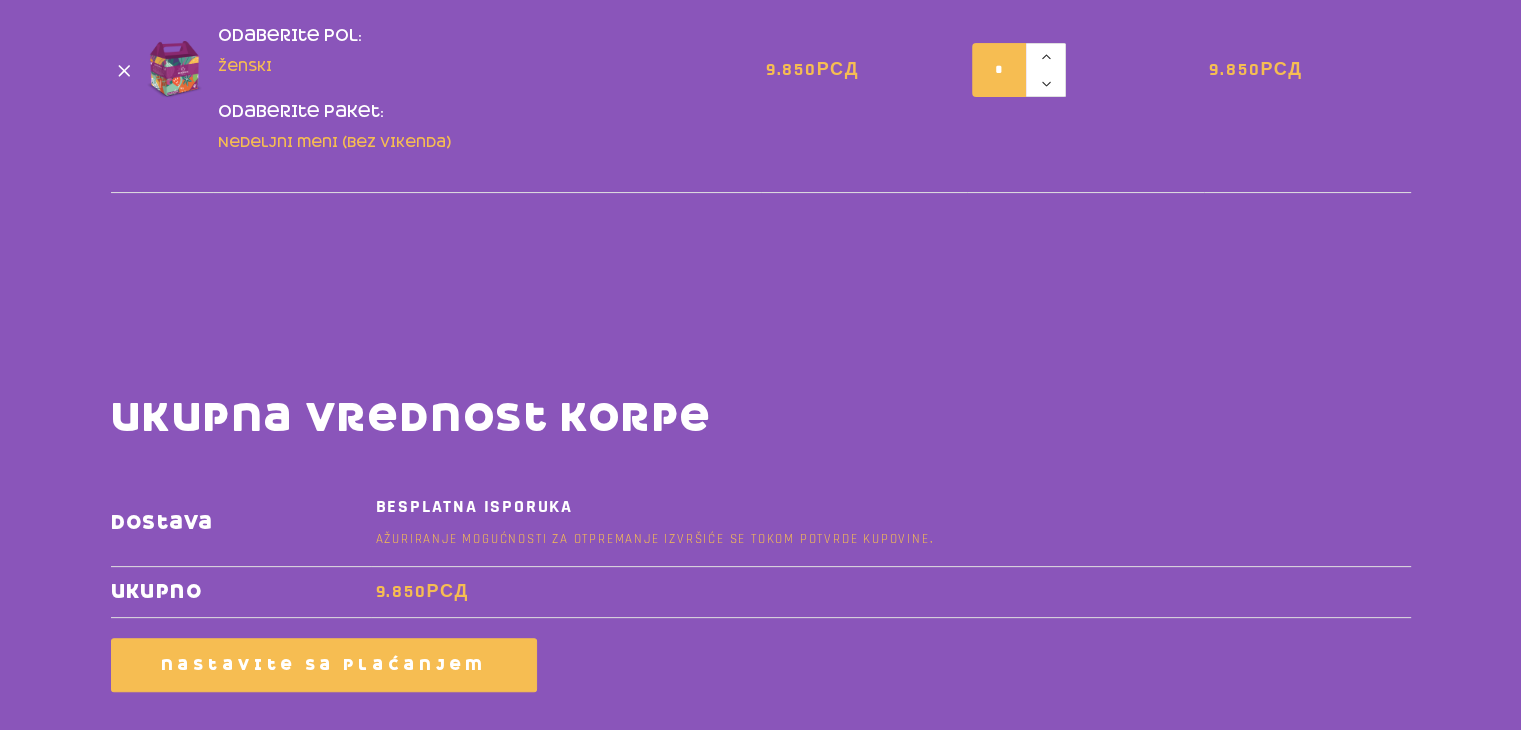 scroll, scrollTop: 600, scrollLeft: 0, axis: vertical 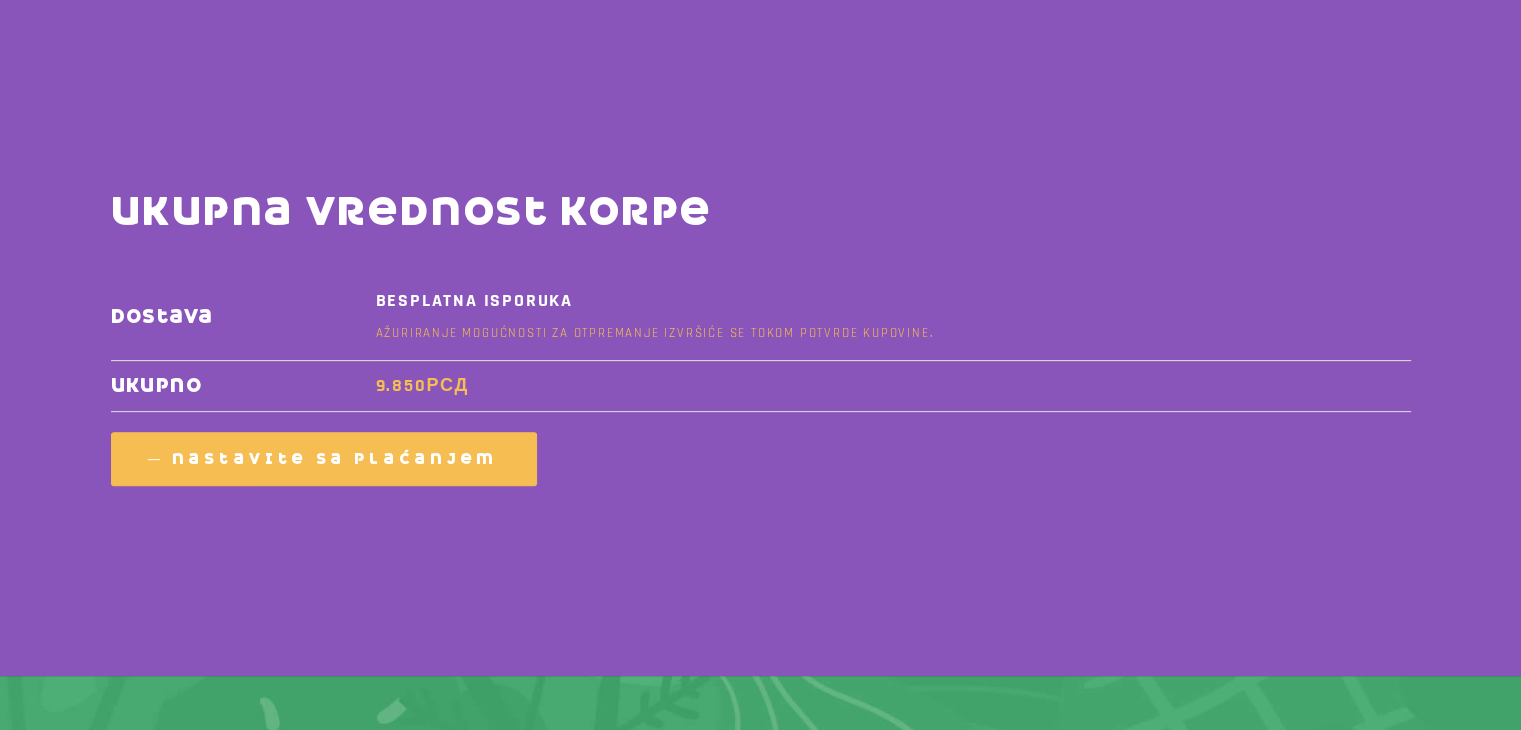 click on "Nastavite sa plaćanjem" at bounding box center [335, 459] 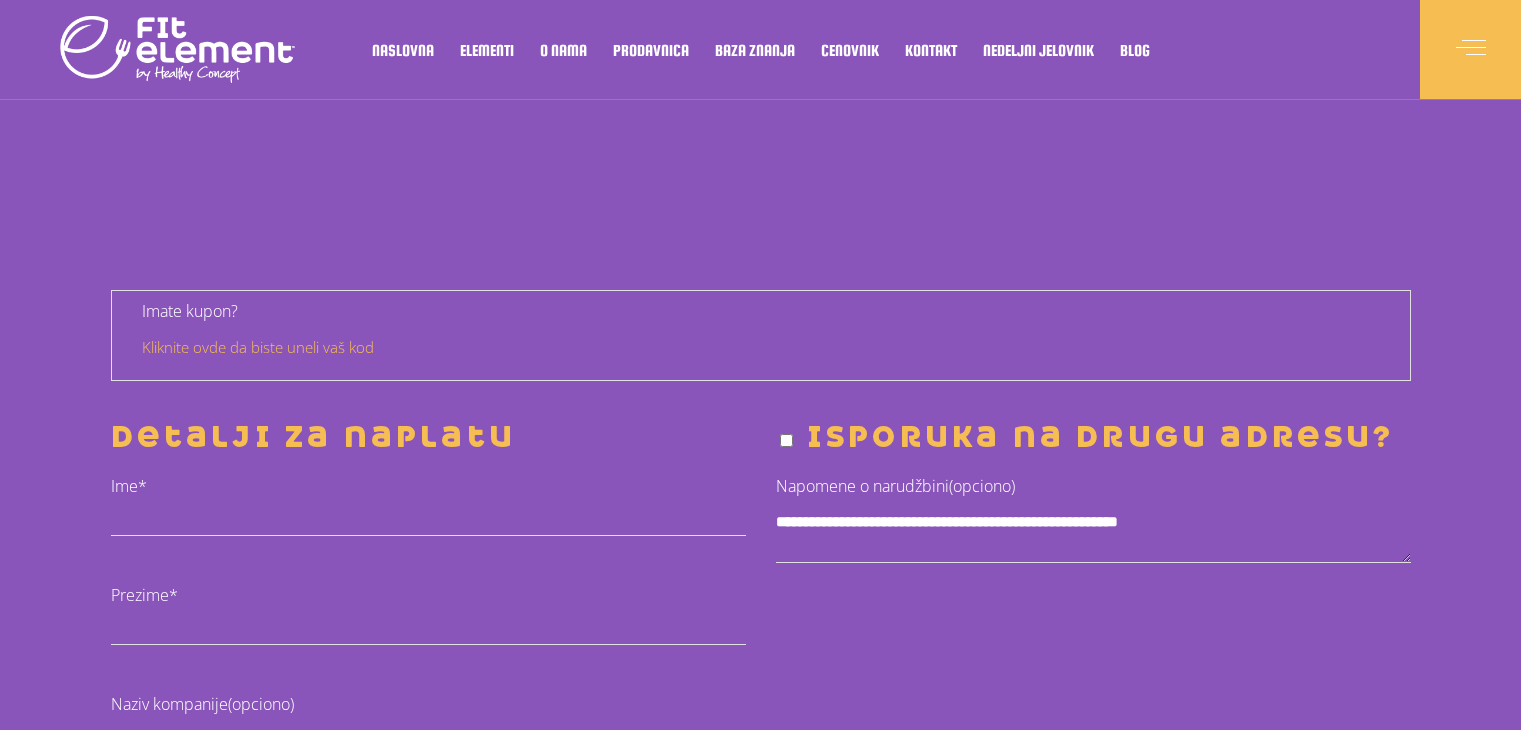 select on "****" 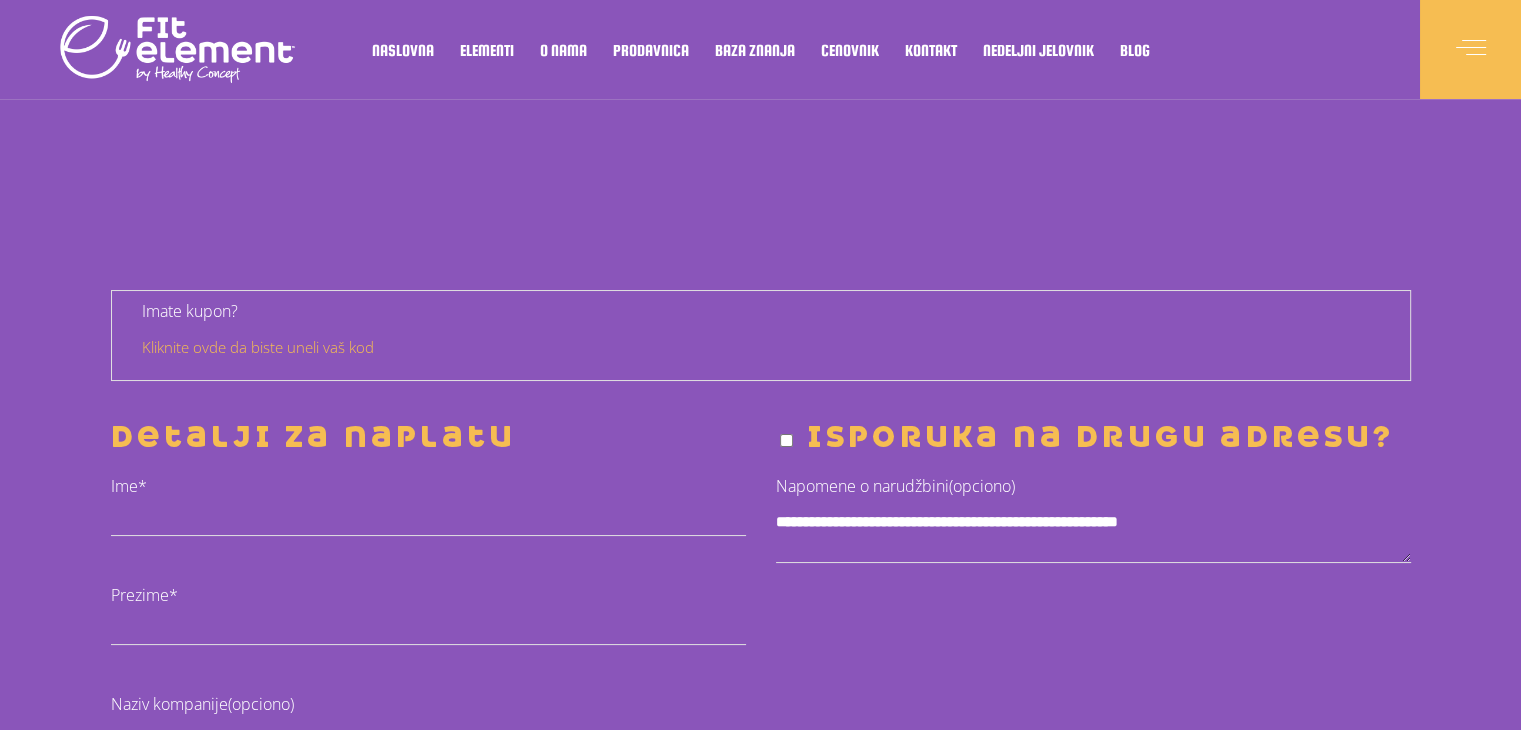 click on "**********" at bounding box center (761, 1268) 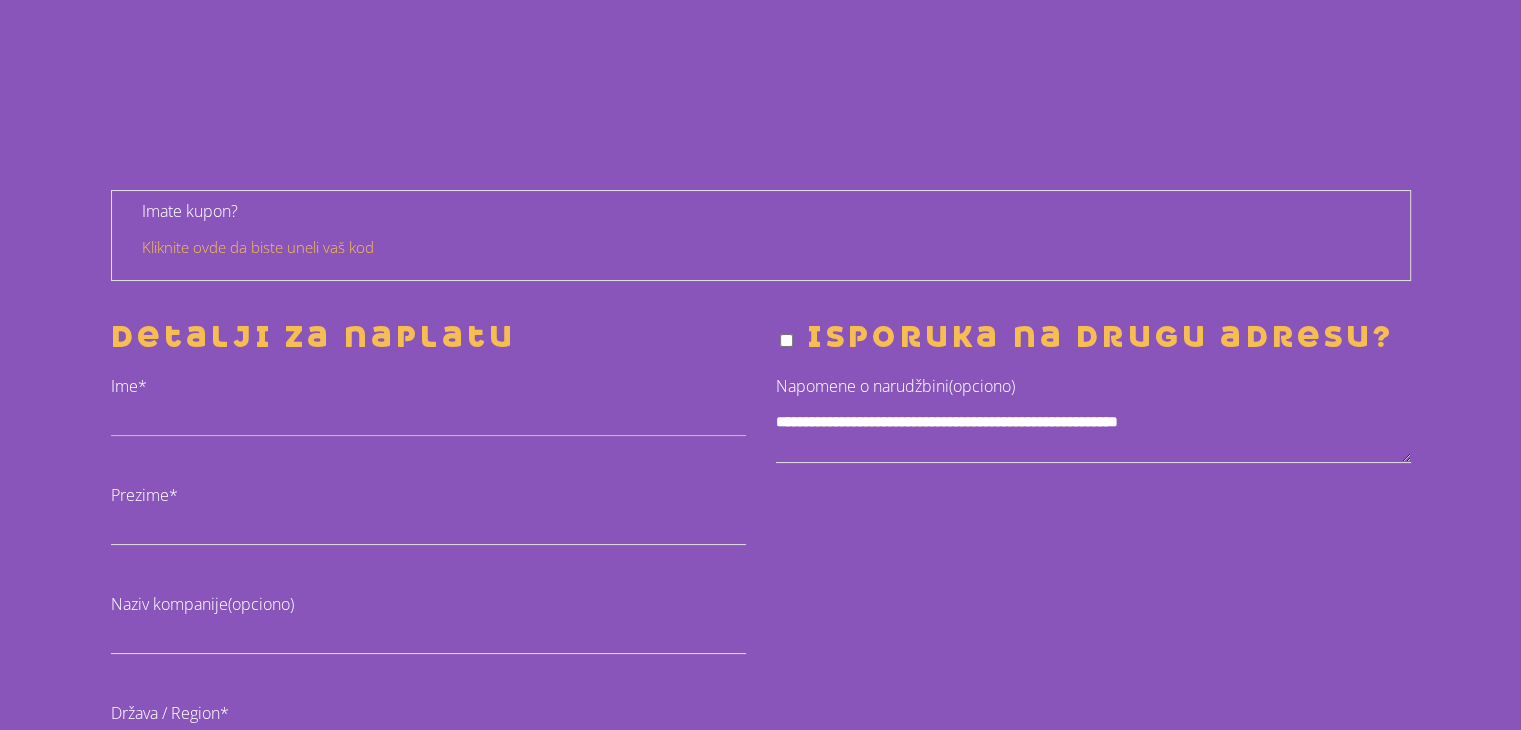 click on "Ime  *" at bounding box center [428, 422] 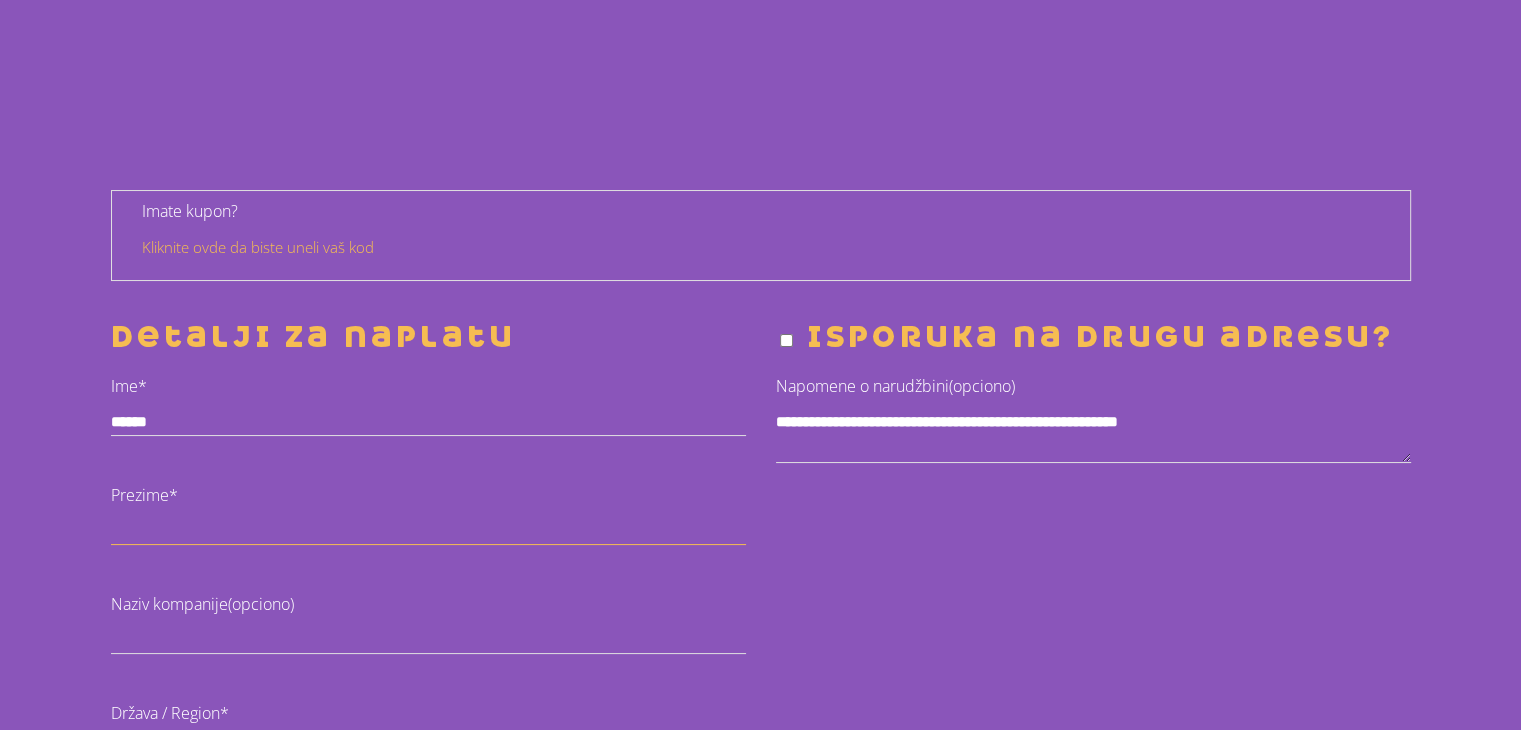 type on "*******" 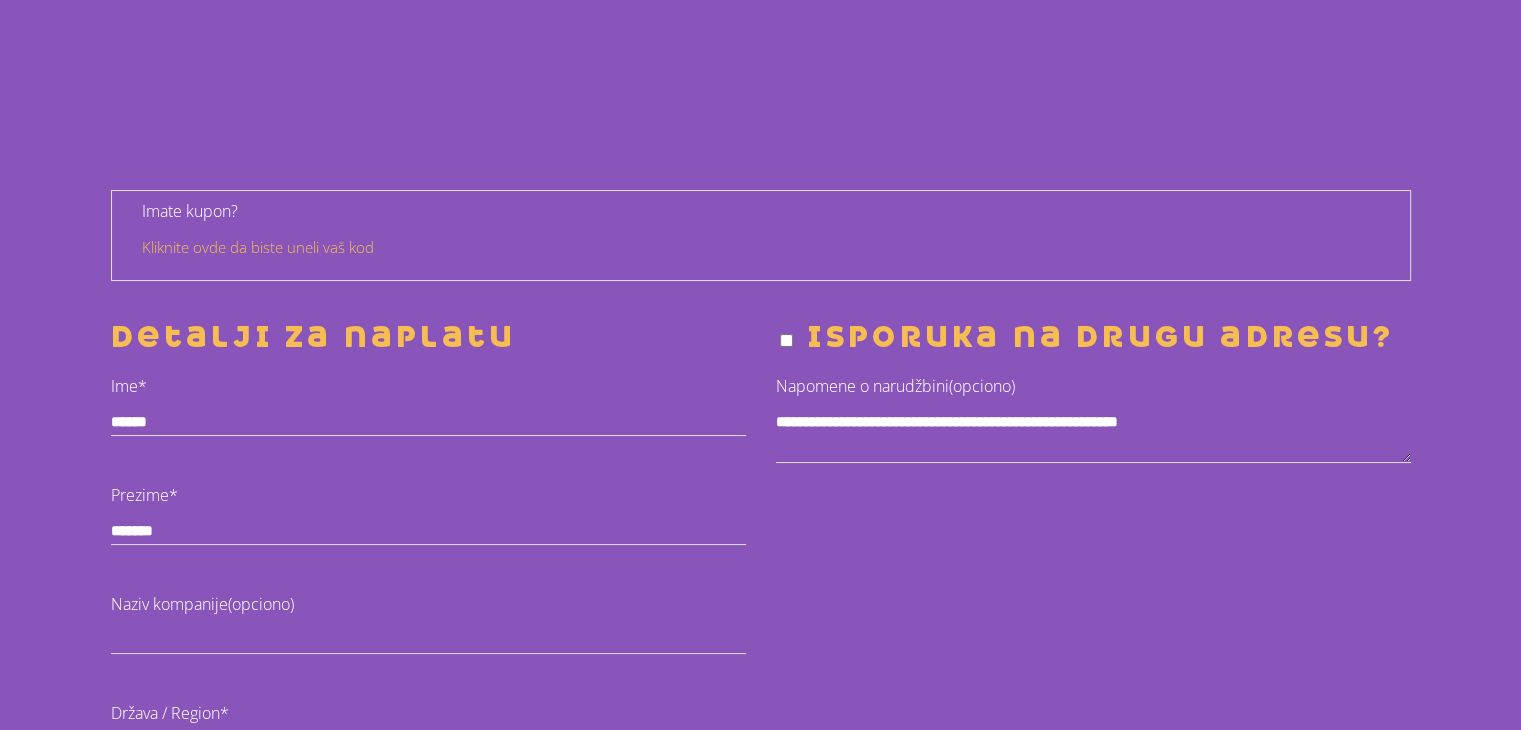 type on "**********" 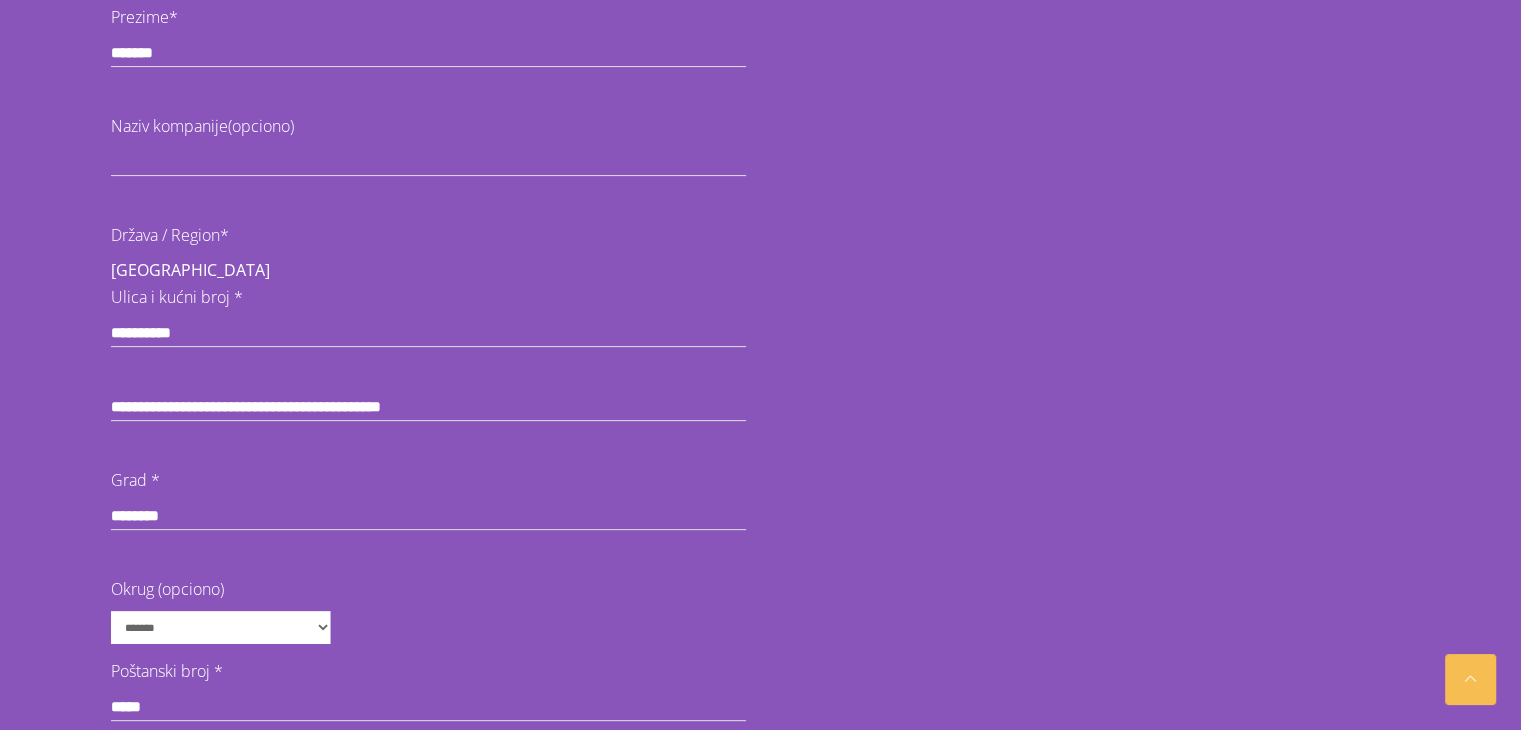 scroll, scrollTop: 700, scrollLeft: 0, axis: vertical 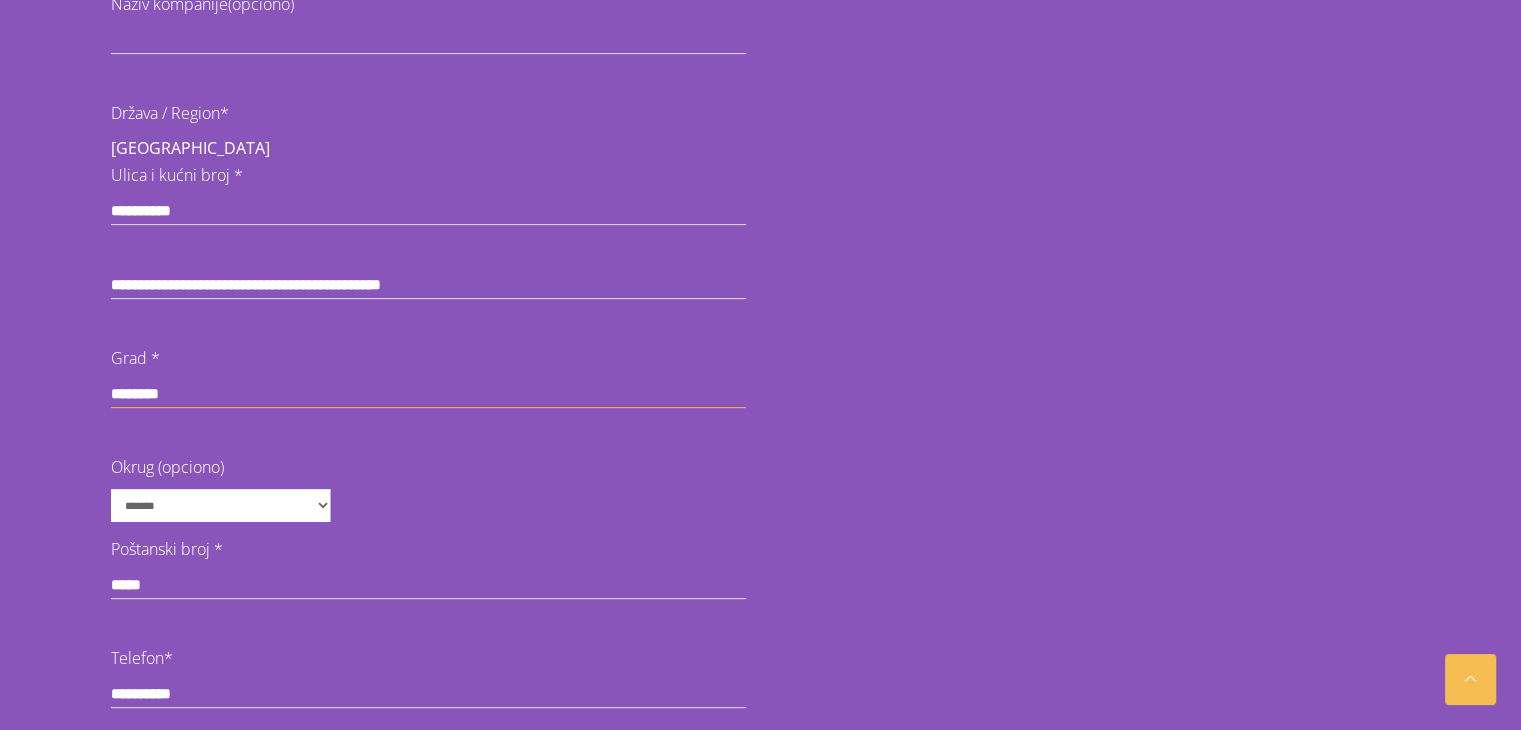 click on "********" at bounding box center [428, 394] 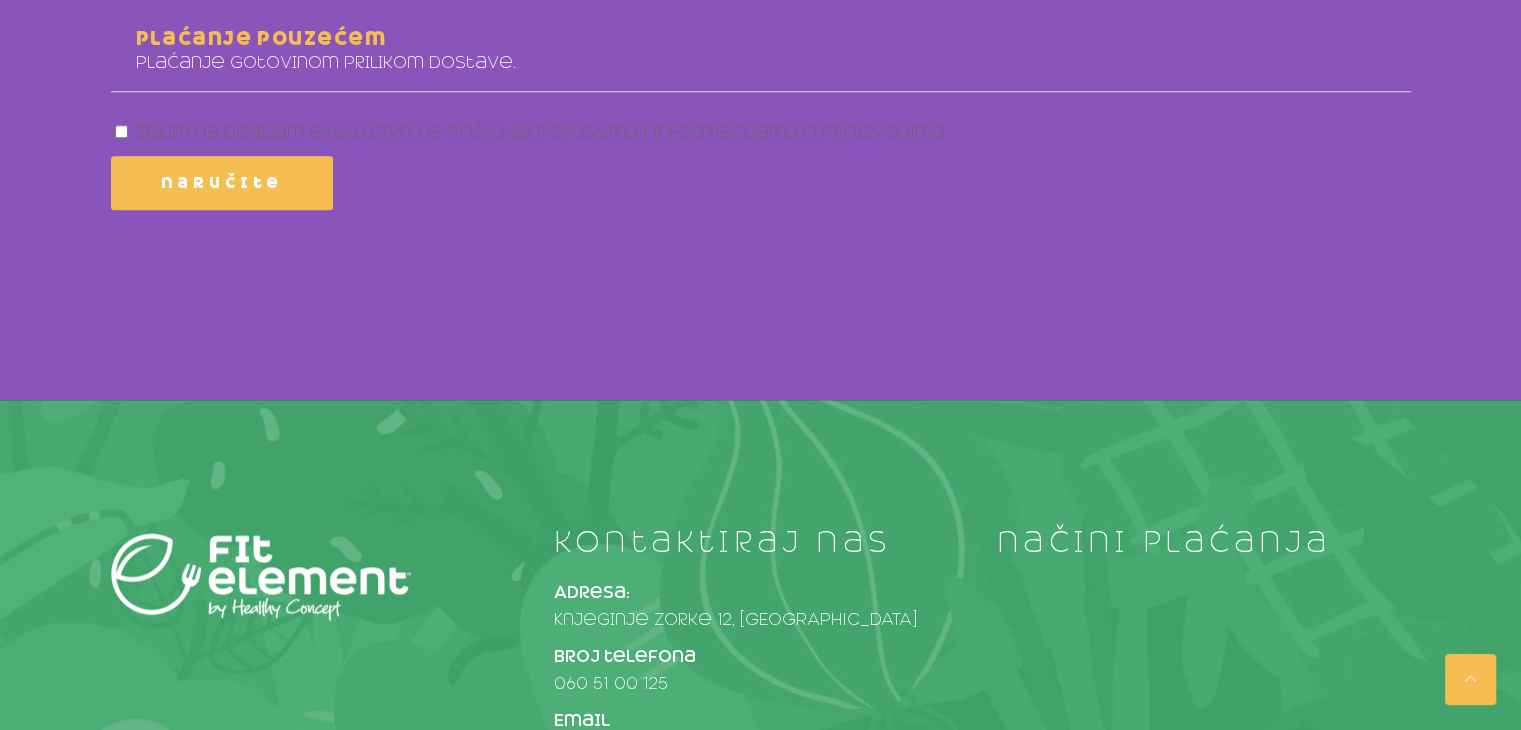 scroll, scrollTop: 1830, scrollLeft: 0, axis: vertical 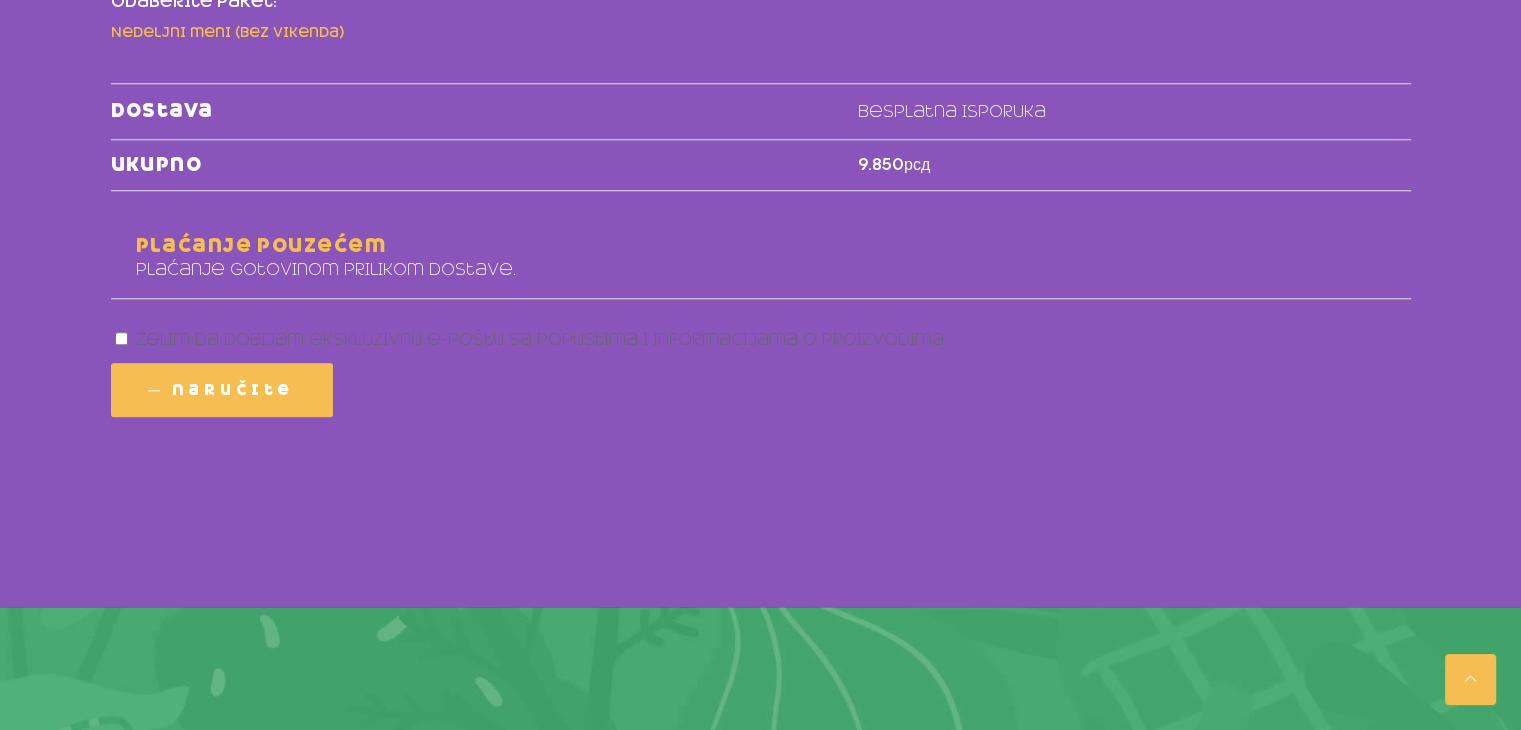 click on "Naručite" at bounding box center [233, 390] 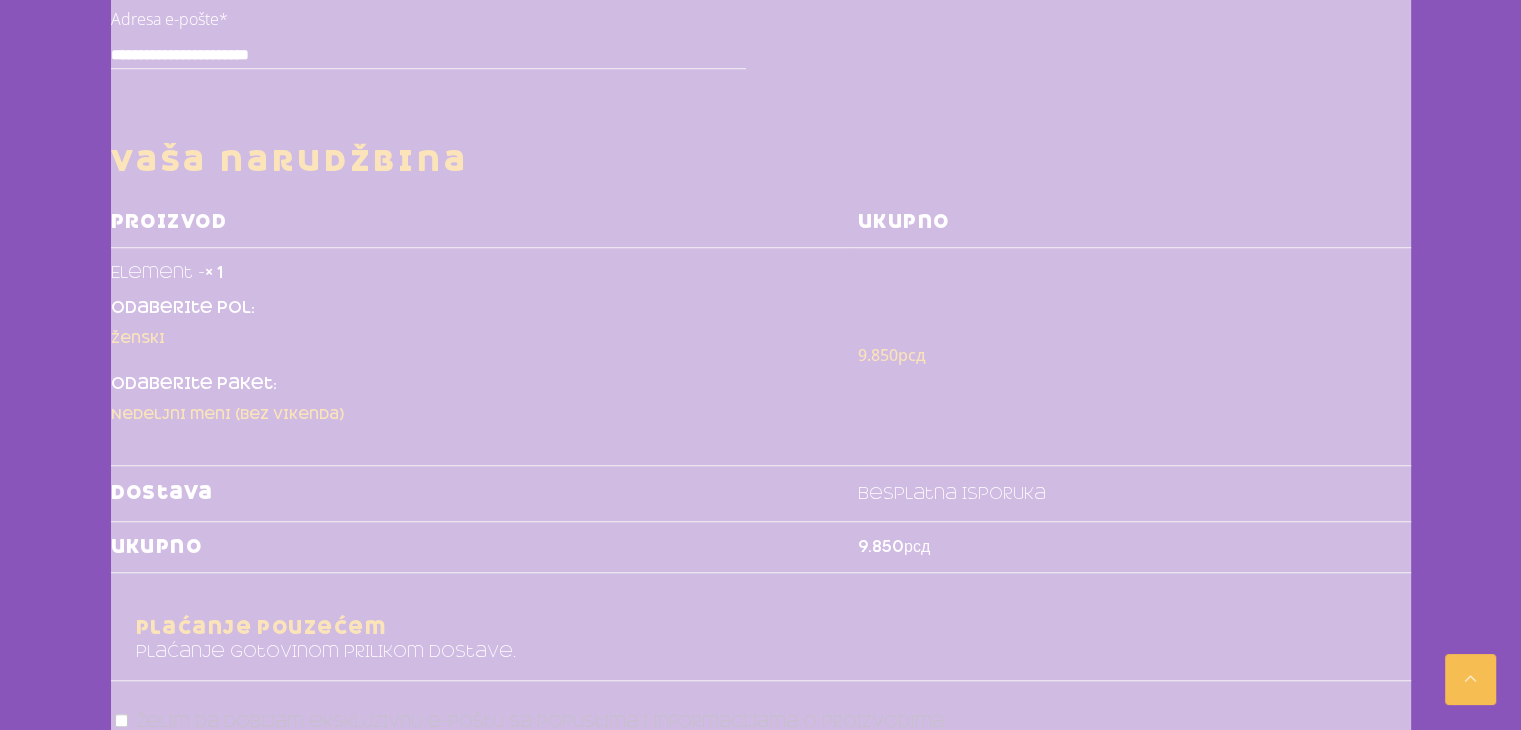 scroll, scrollTop: 1430, scrollLeft: 0, axis: vertical 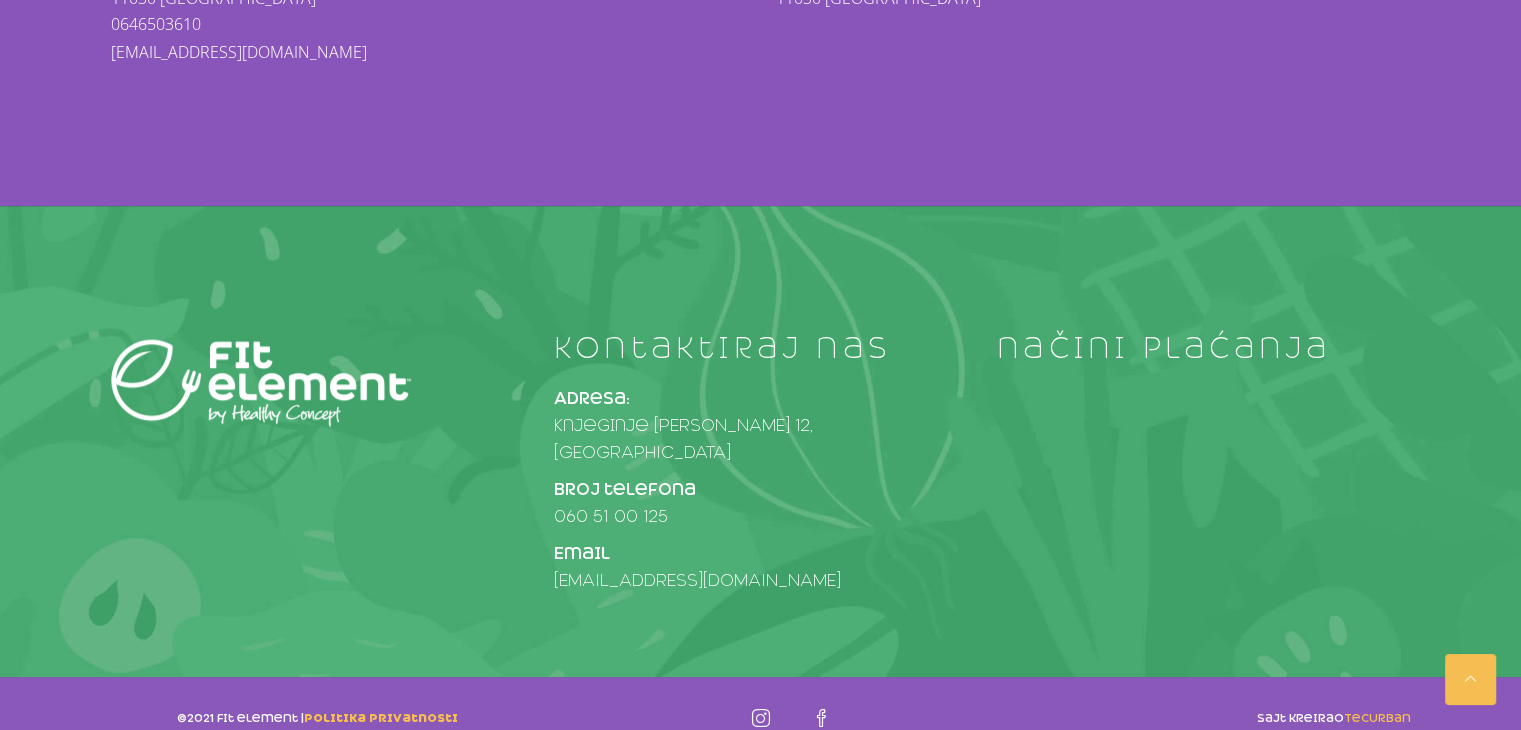 click on "kontaktiraj nas 			 Adresa:
Knjeginje Zorke 12, Beograd
Broj telefona
060 51 00 125
Email
info@fitelement.rs
načini plaćanja" at bounding box center (761, 468) 